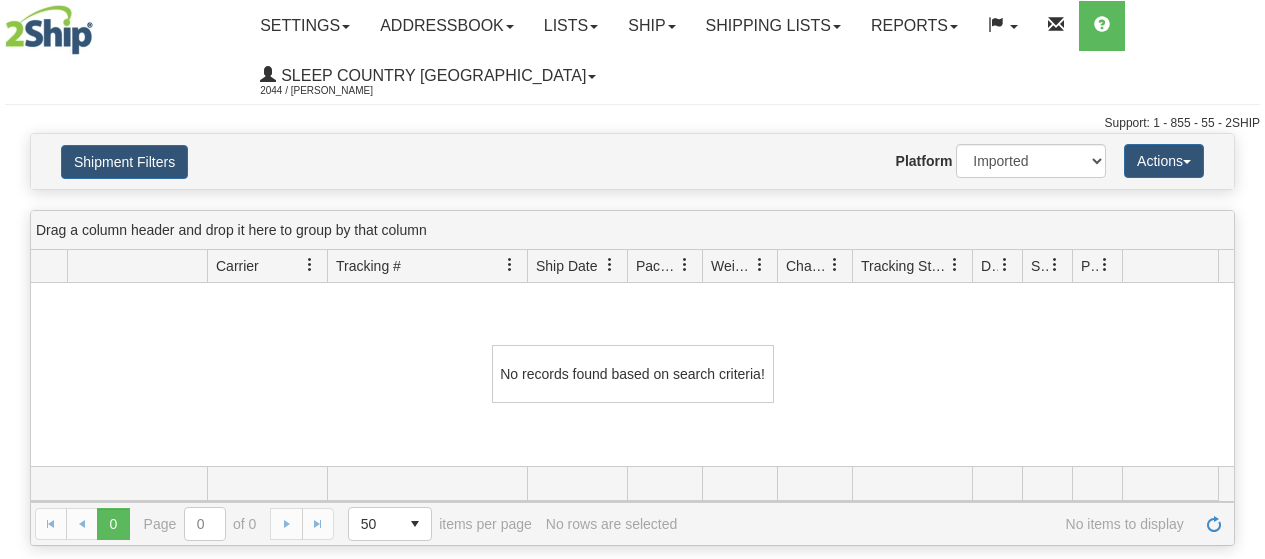 select on "1" 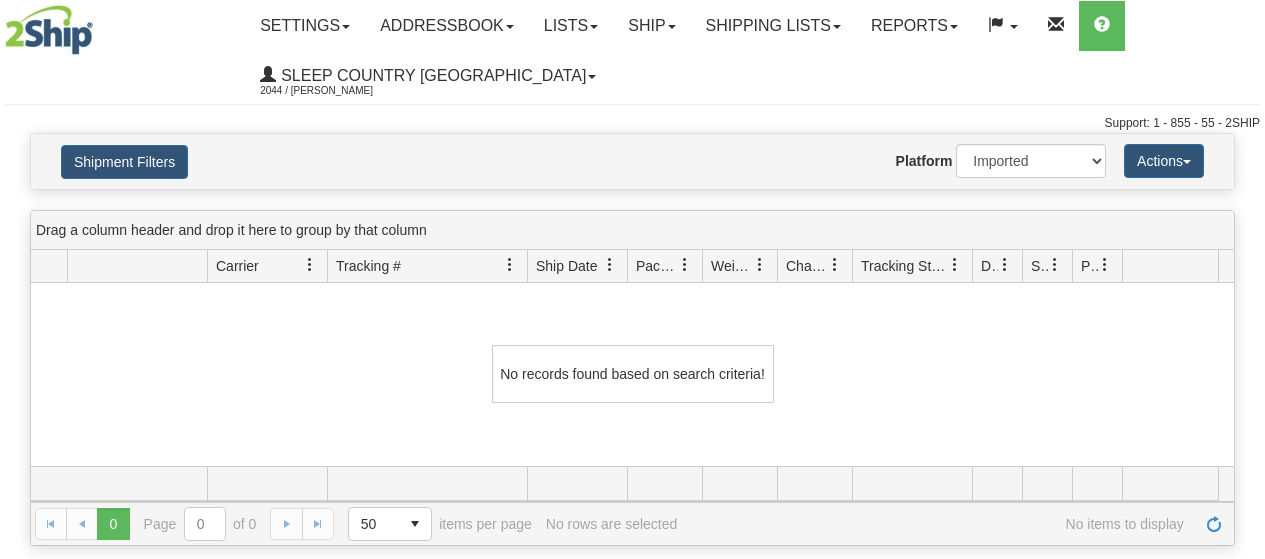 scroll, scrollTop: 0, scrollLeft: 0, axis: both 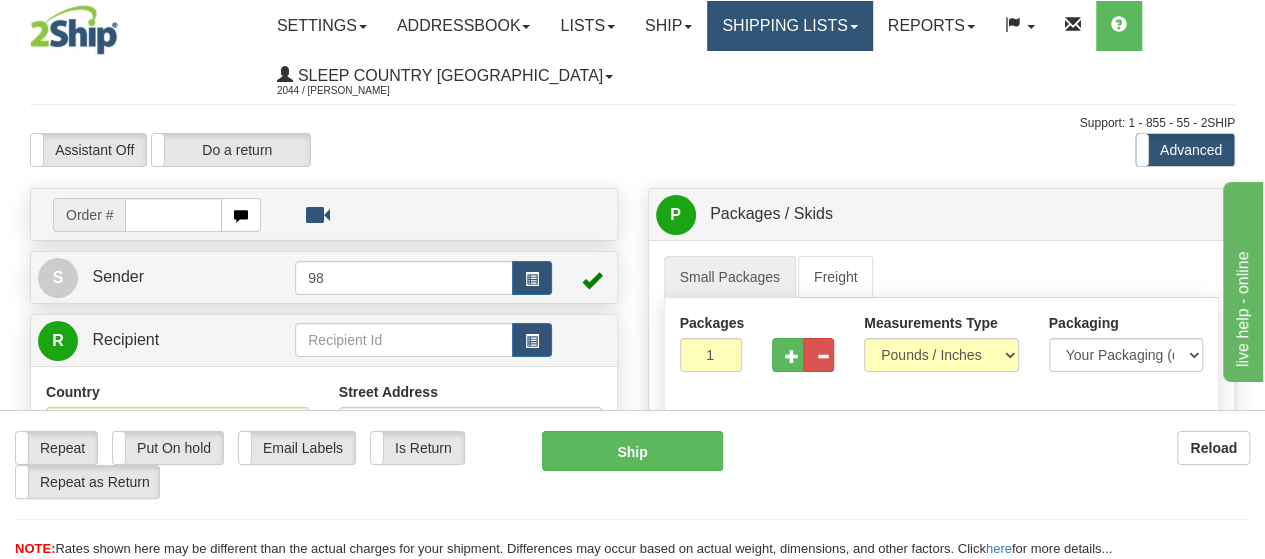 click on "Shipping lists" at bounding box center [789, 26] 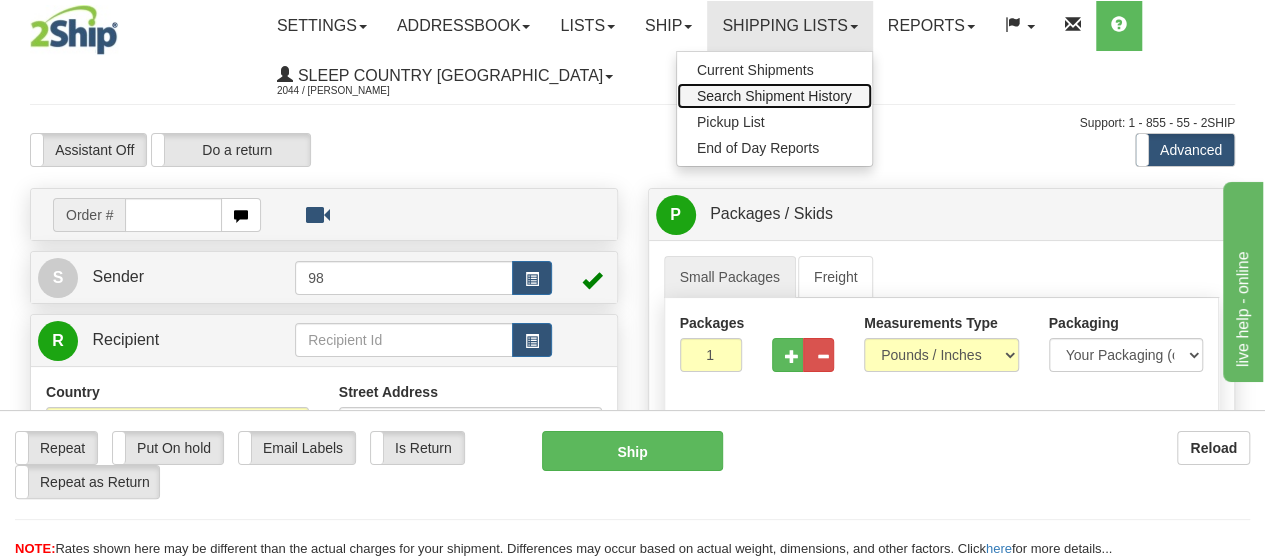click on "Search Shipment History" at bounding box center [774, 96] 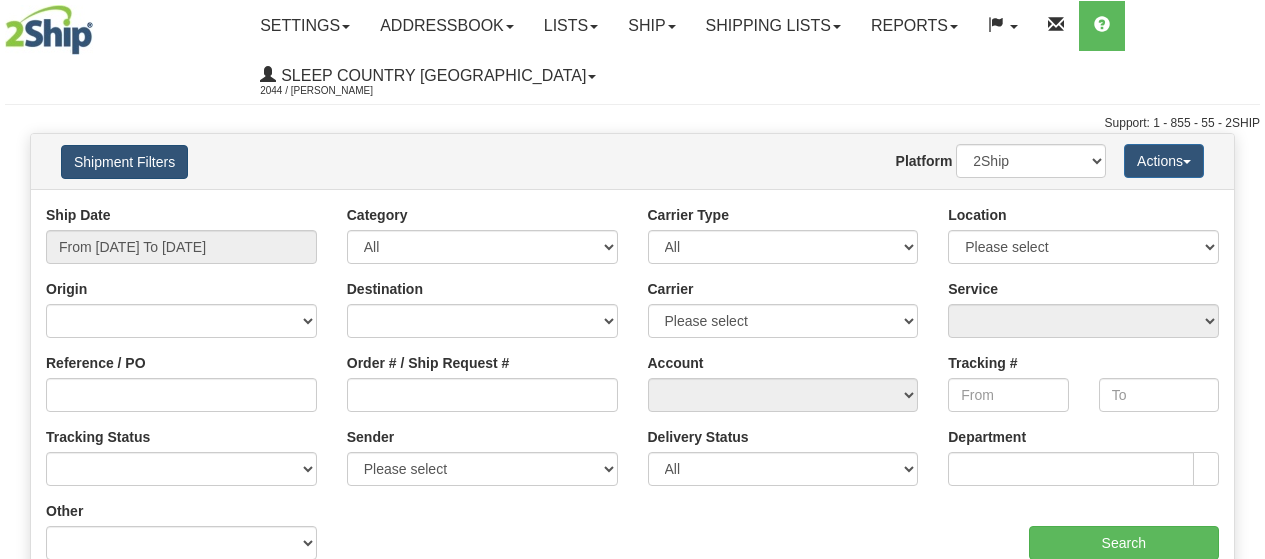 scroll, scrollTop: 0, scrollLeft: 0, axis: both 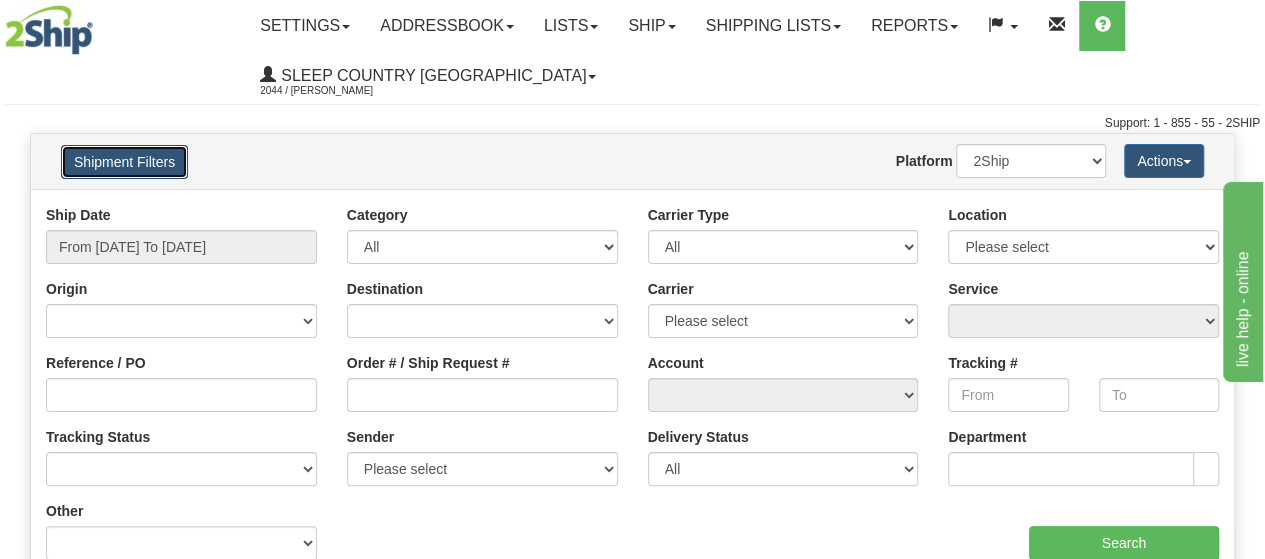 click on "Shipment Filters" at bounding box center (124, 162) 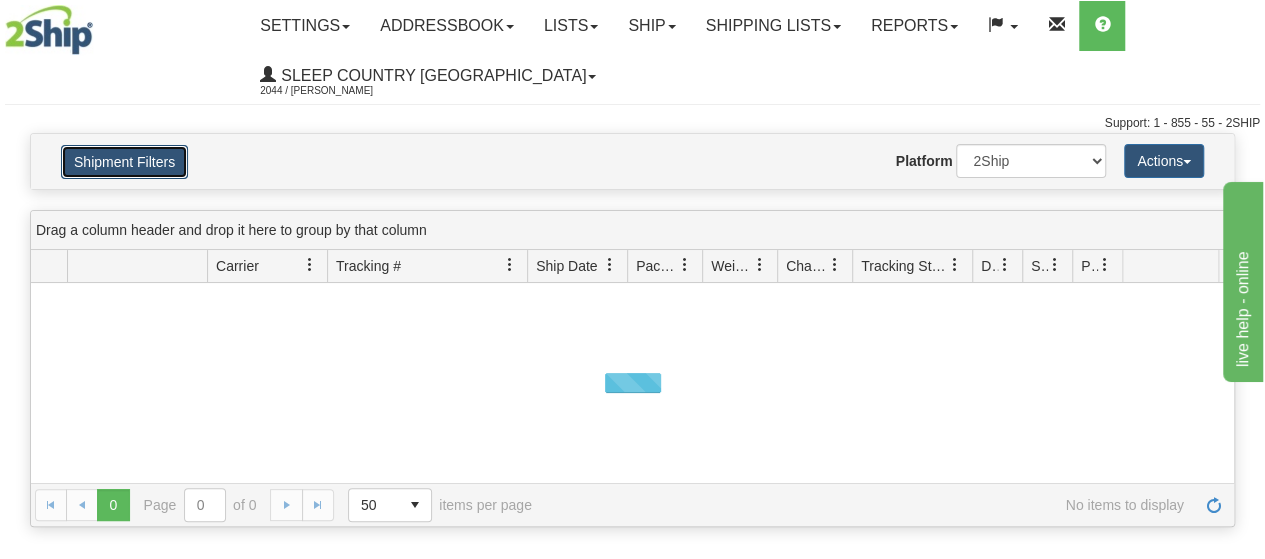 click on "Shipment Filters" at bounding box center [124, 162] 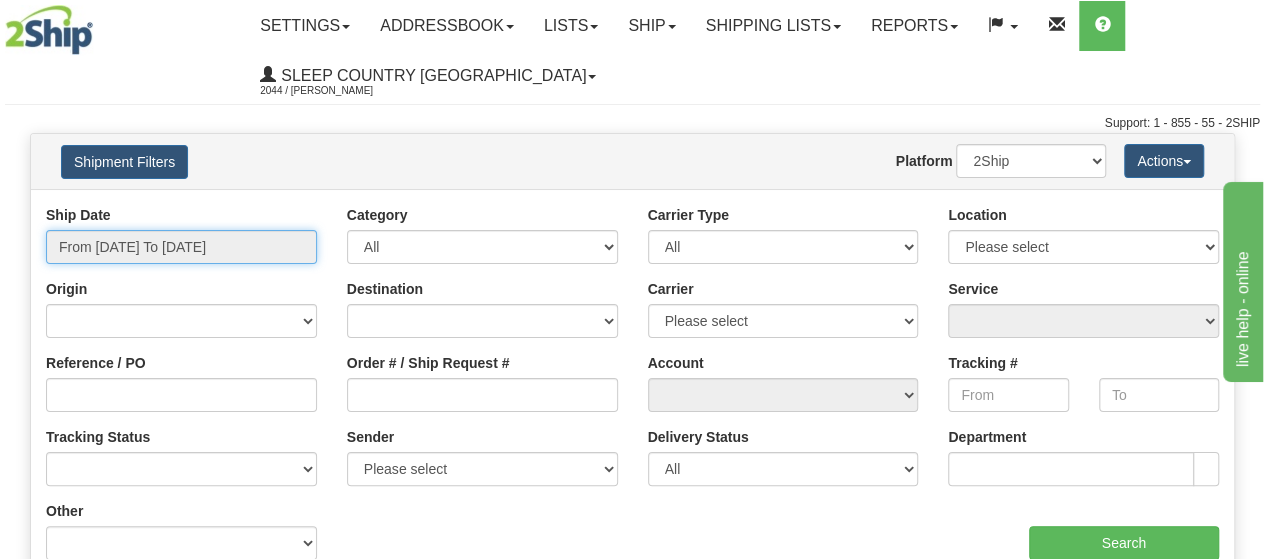 click on "From 07/01/2025 To 07/02/2025" at bounding box center (181, 247) 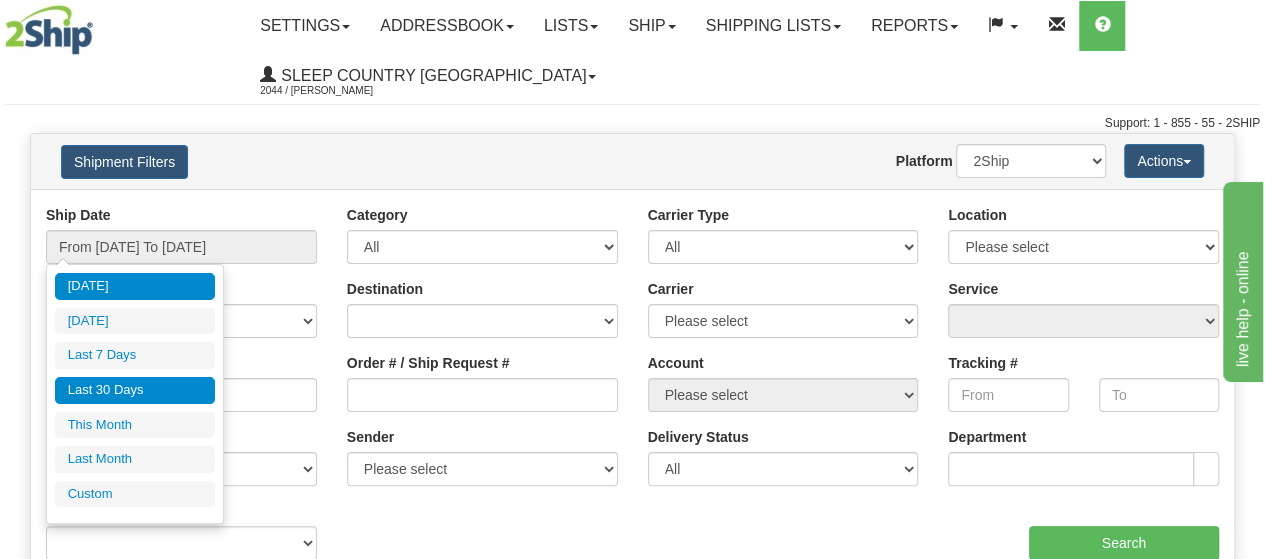 click on "Last 30 Days" at bounding box center (135, 390) 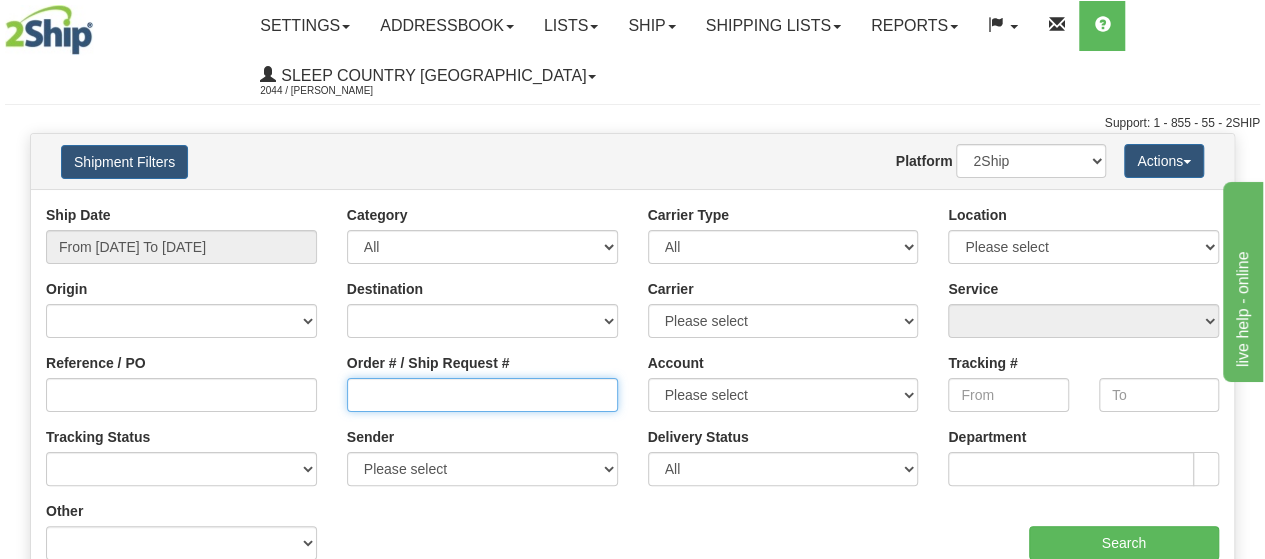 click on "Order # / Ship Request #" at bounding box center (482, 395) 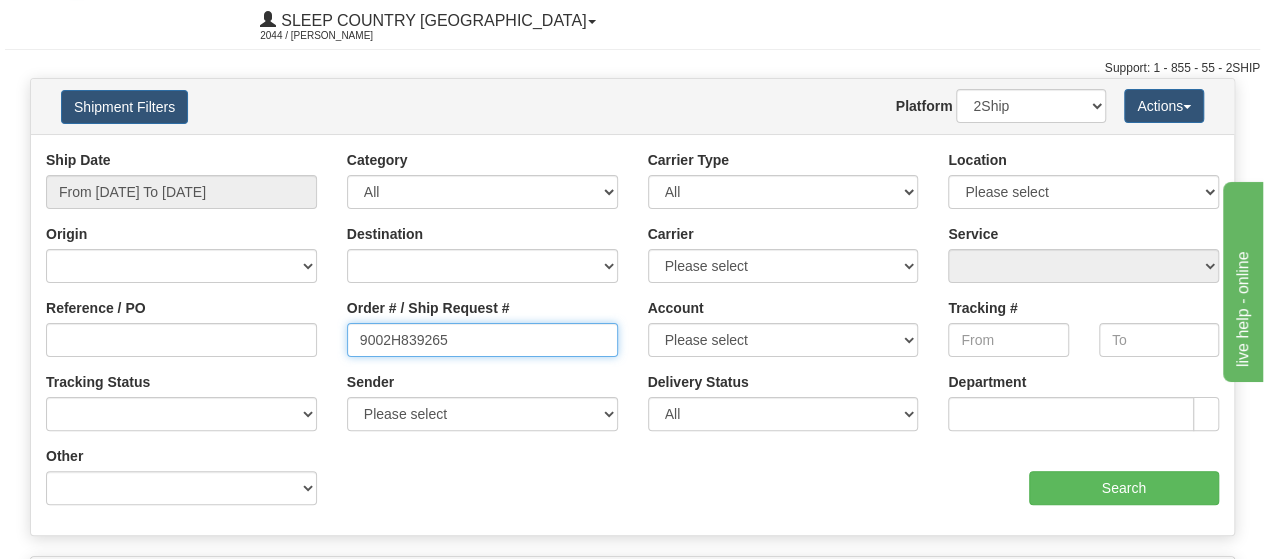 scroll, scrollTop: 200, scrollLeft: 0, axis: vertical 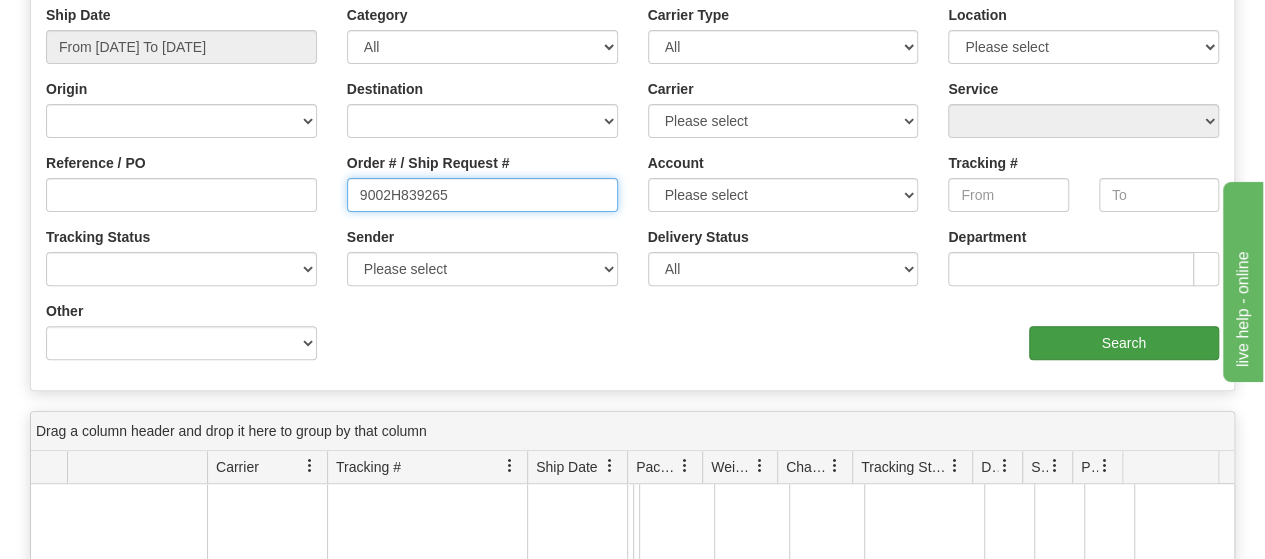 type on "9002H839265" 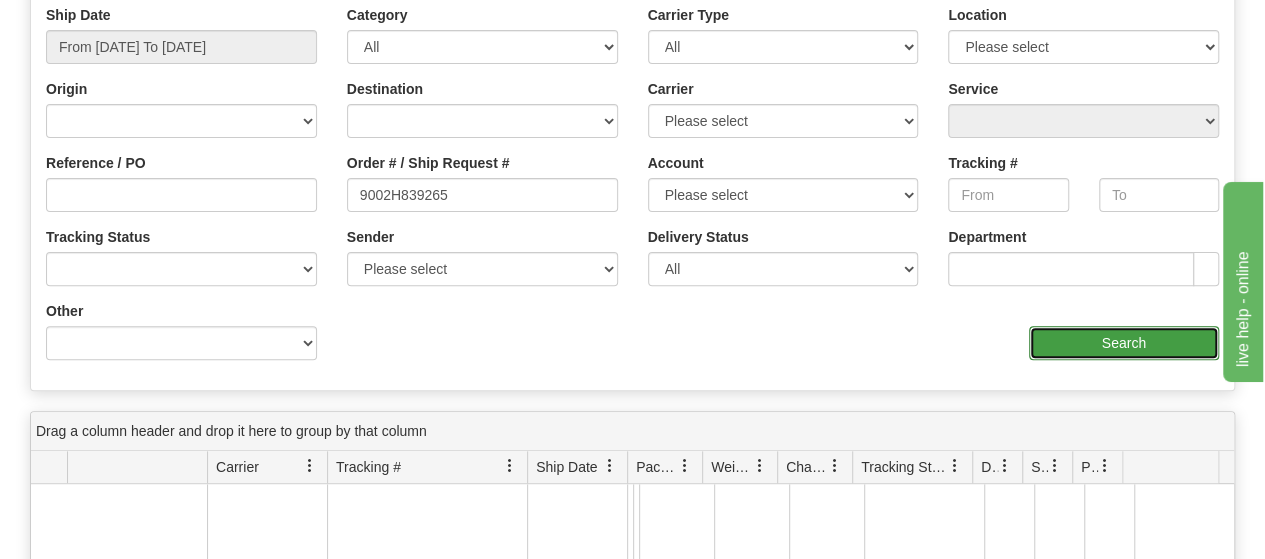 click on "Search" at bounding box center (1124, 343) 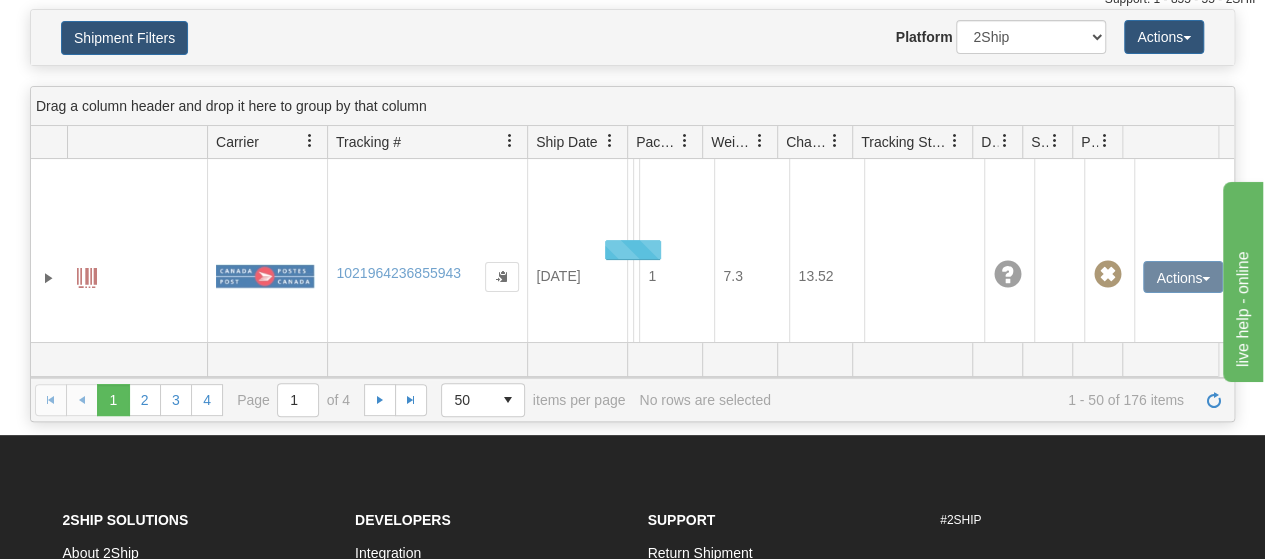 scroll, scrollTop: 0, scrollLeft: 0, axis: both 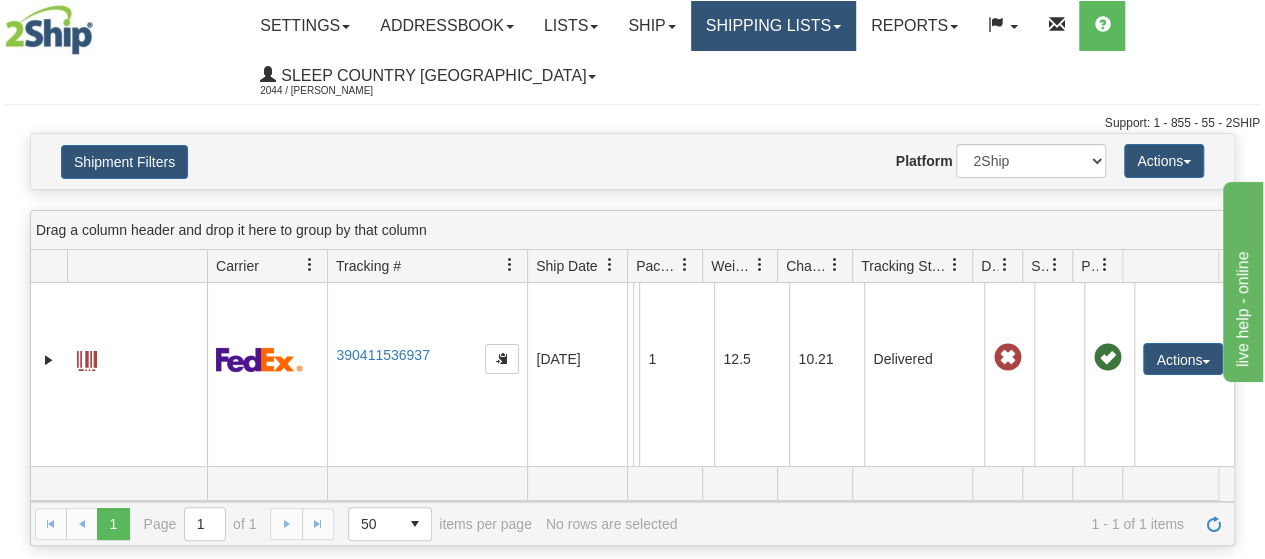click on "Shipping lists" at bounding box center (773, 26) 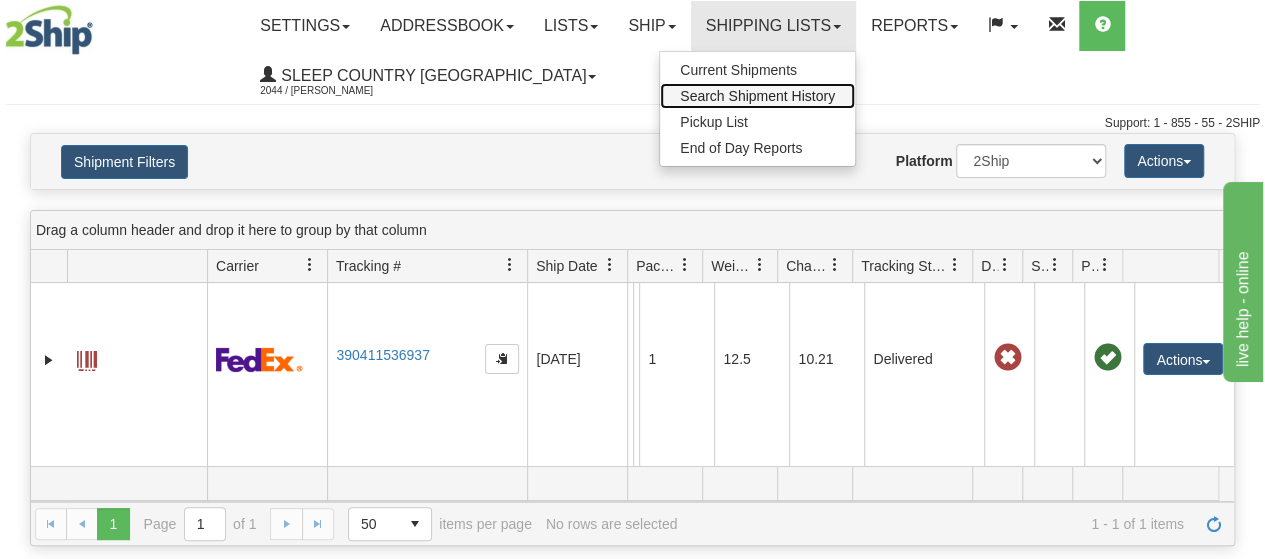 click on "Search Shipment History" at bounding box center [757, 96] 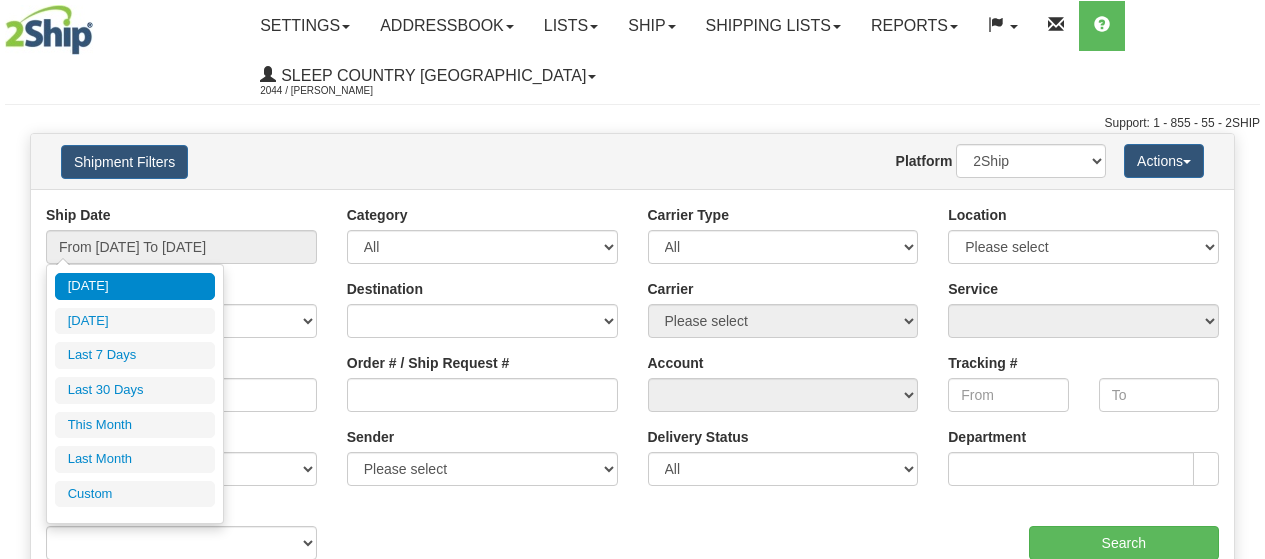 scroll, scrollTop: 0, scrollLeft: 0, axis: both 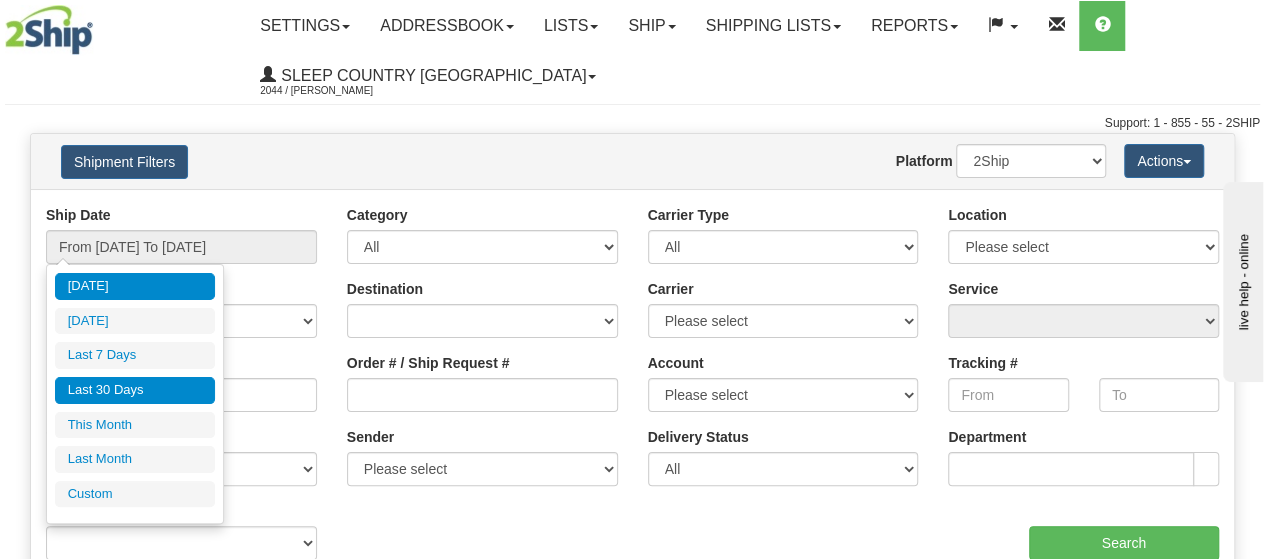 click on "Last 30 Days" at bounding box center (135, 390) 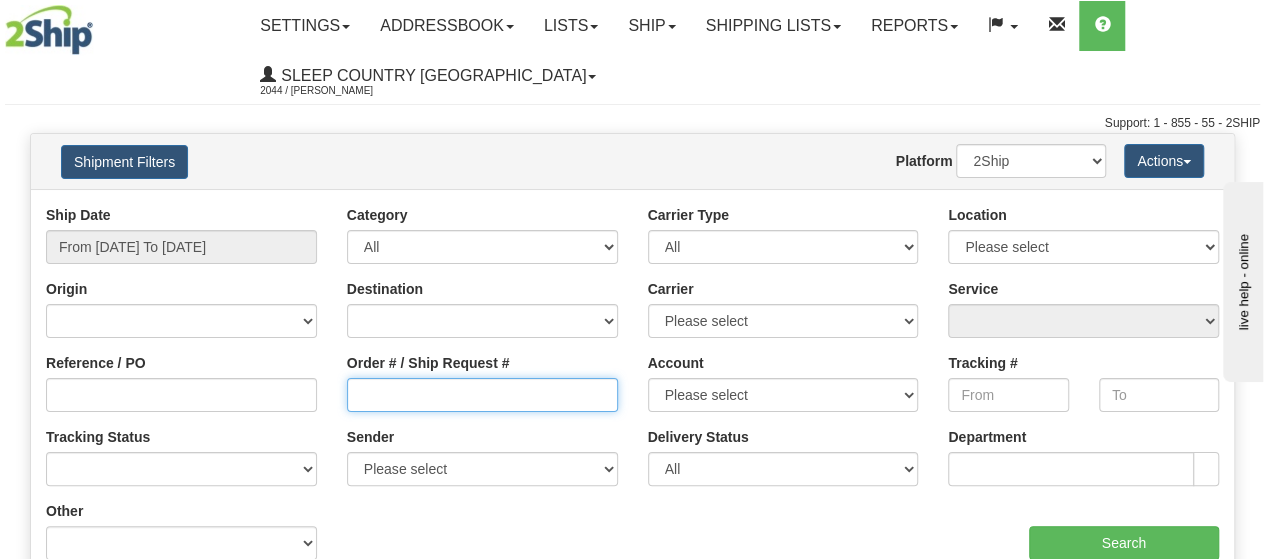 click on "Order # / Ship Request #" at bounding box center (482, 395) 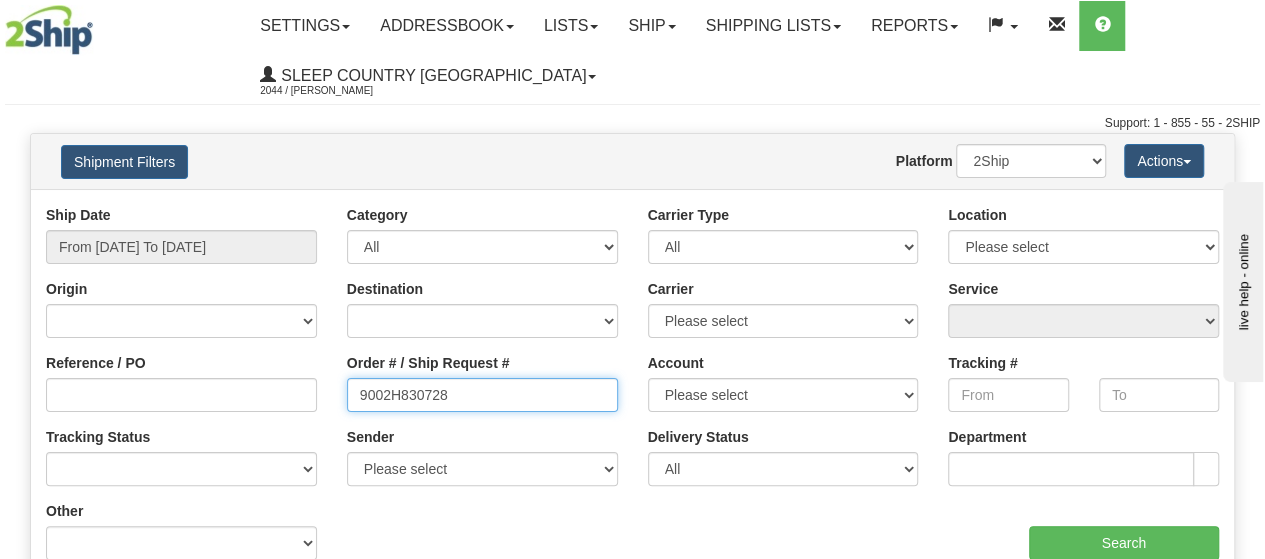 type on "9002H830728" 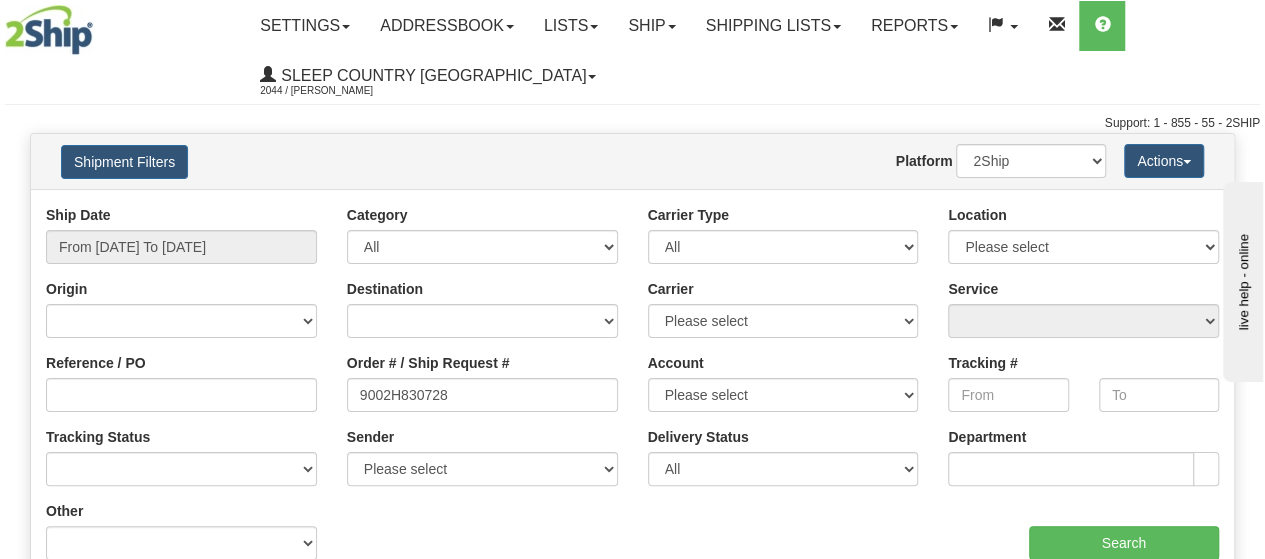 click on "aaa
Search" at bounding box center (934, 530) 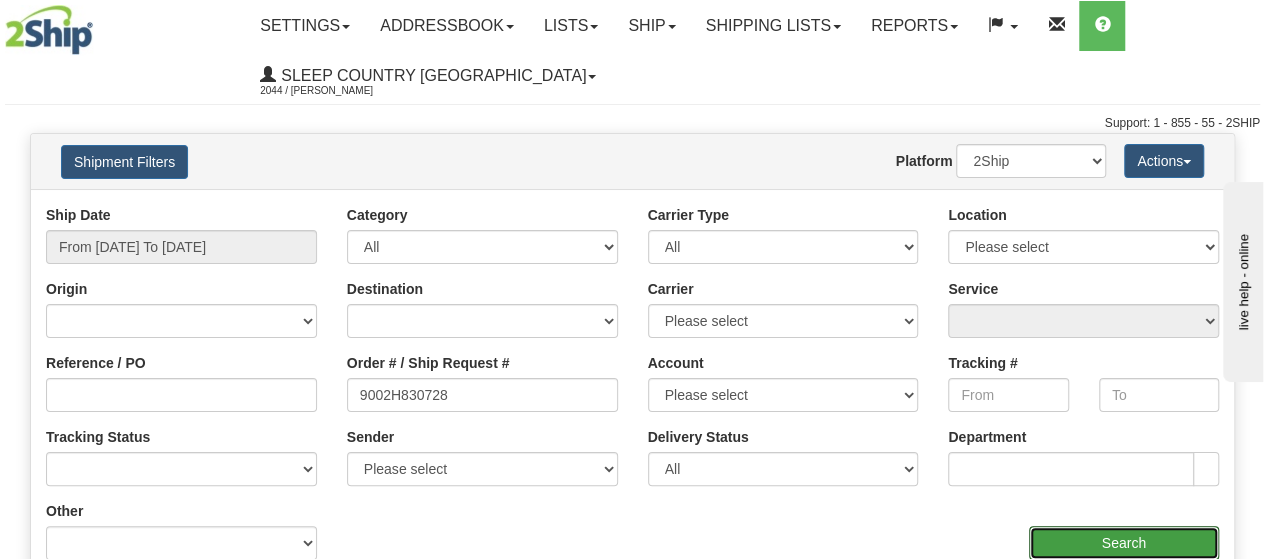 click on "Search" at bounding box center (1124, 543) 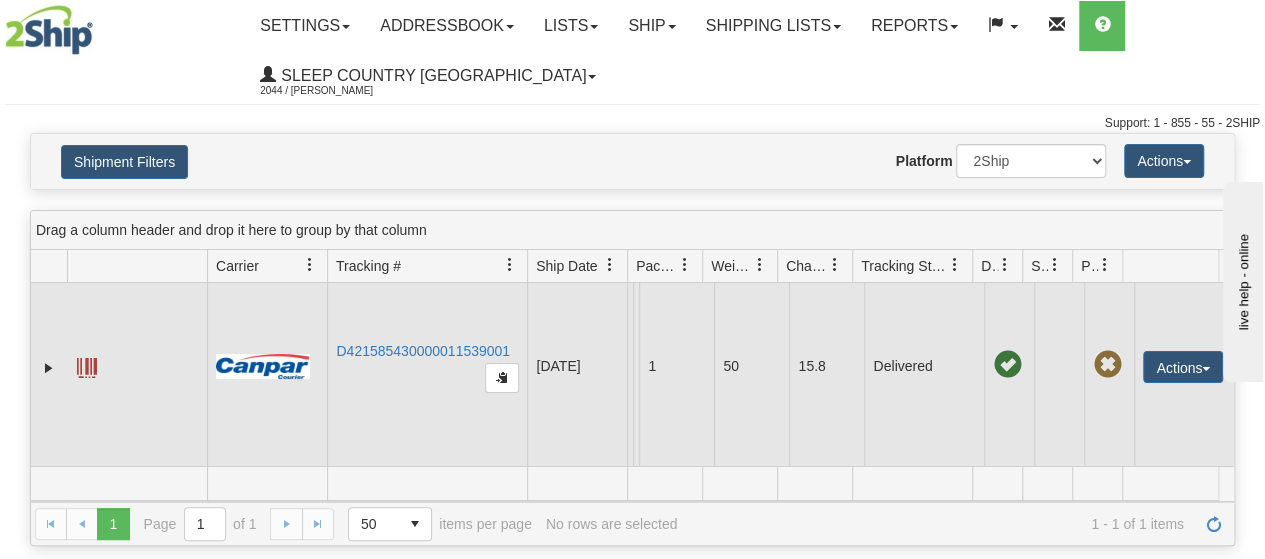 scroll, scrollTop: 90, scrollLeft: 0, axis: vertical 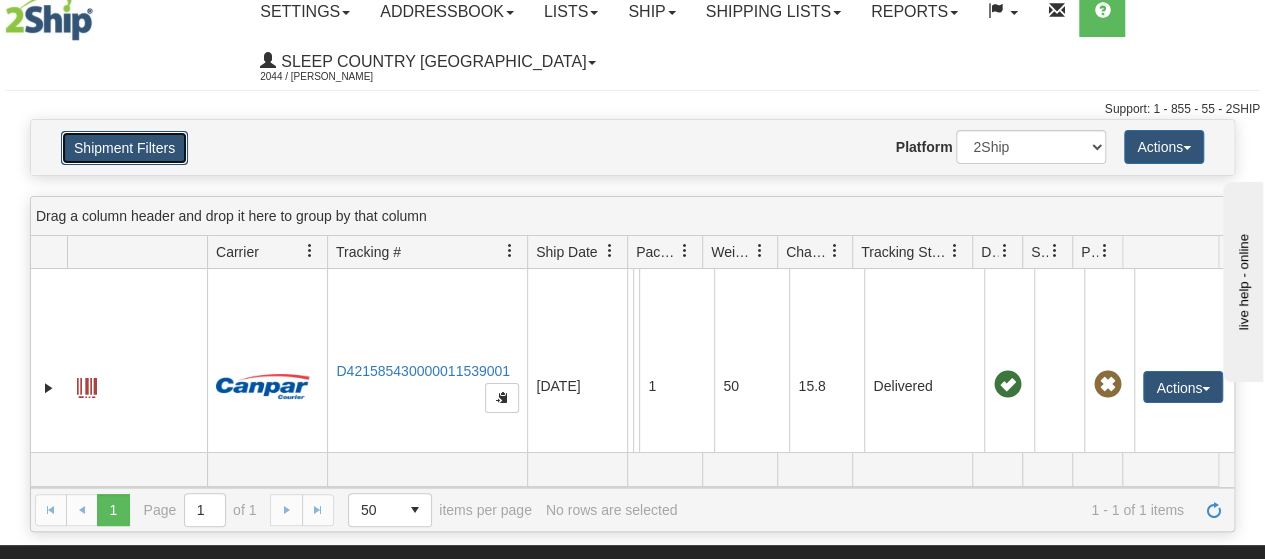 click on "Shipment Filters" at bounding box center (124, 148) 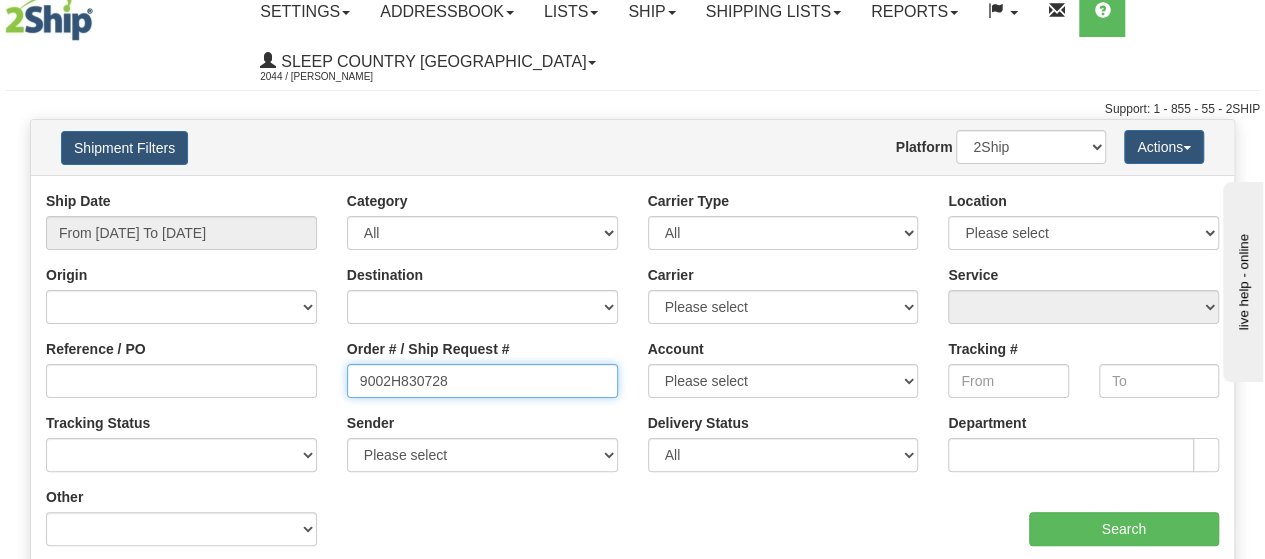 click on "9002H830728" at bounding box center (482, 381) 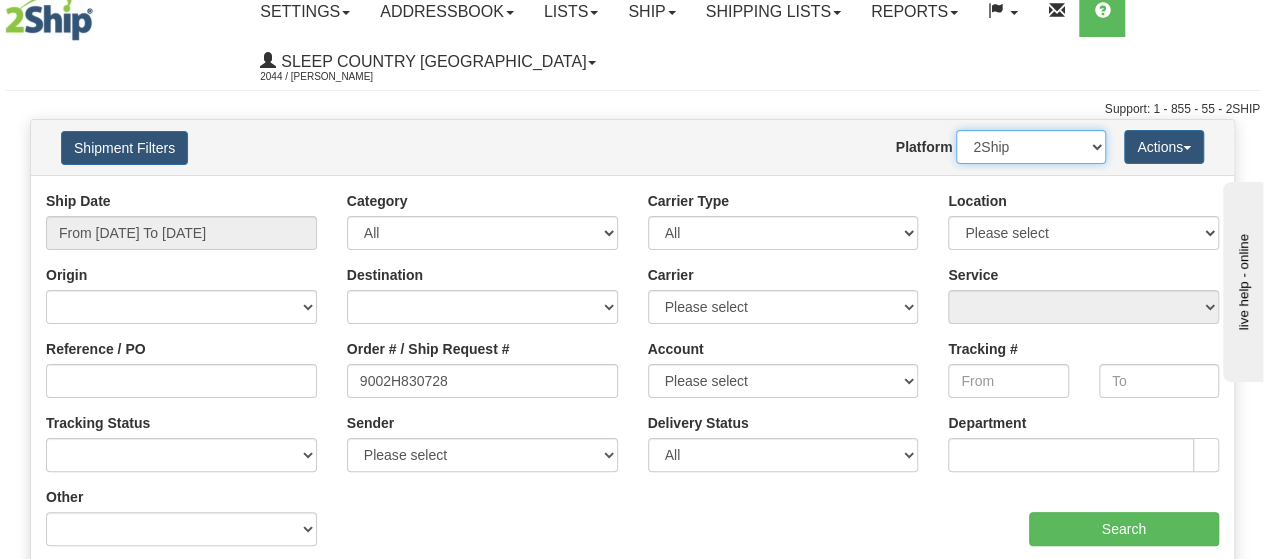 drag, startPoint x: 1062, startPoint y: 148, endPoint x: 1060, endPoint y: 161, distance: 13.152946 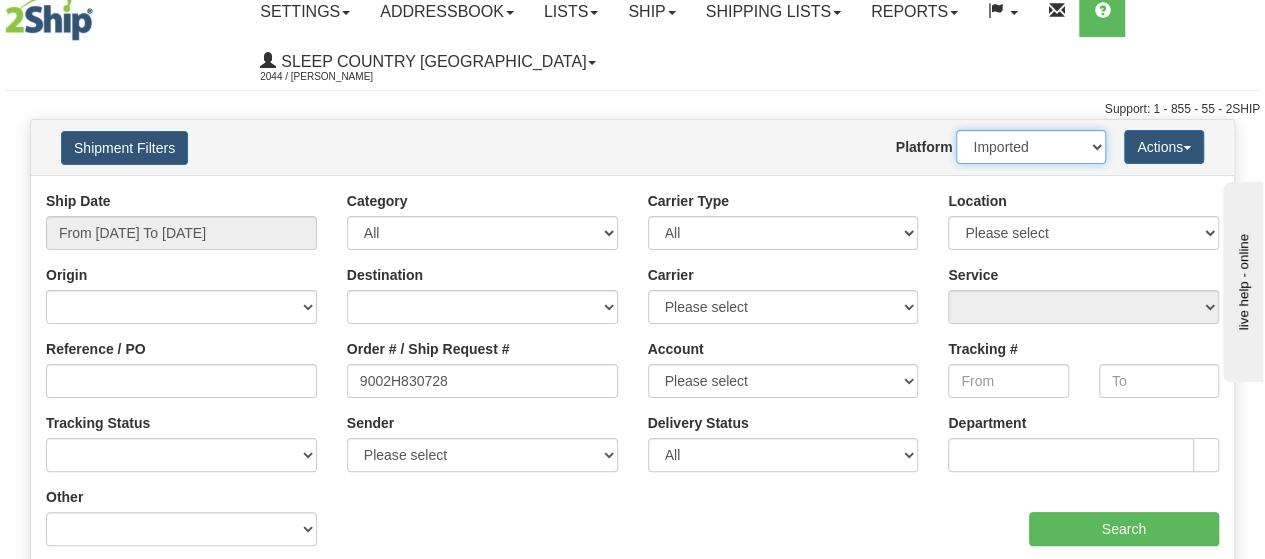 click on "2Ship
Imported" at bounding box center (1031, 147) 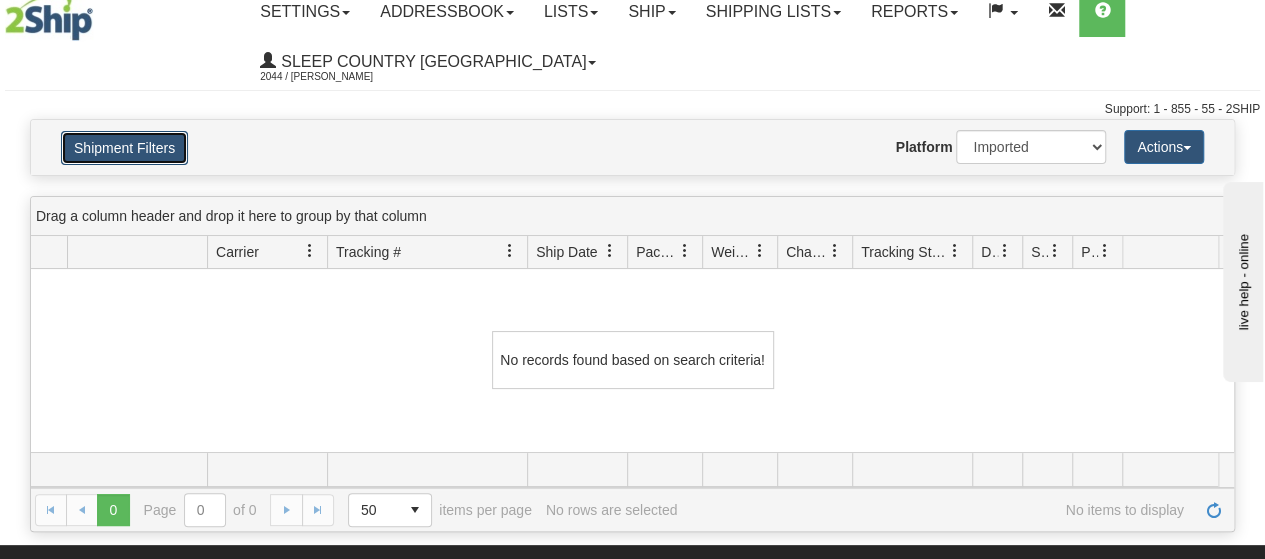 click on "Shipment Filters" at bounding box center (124, 148) 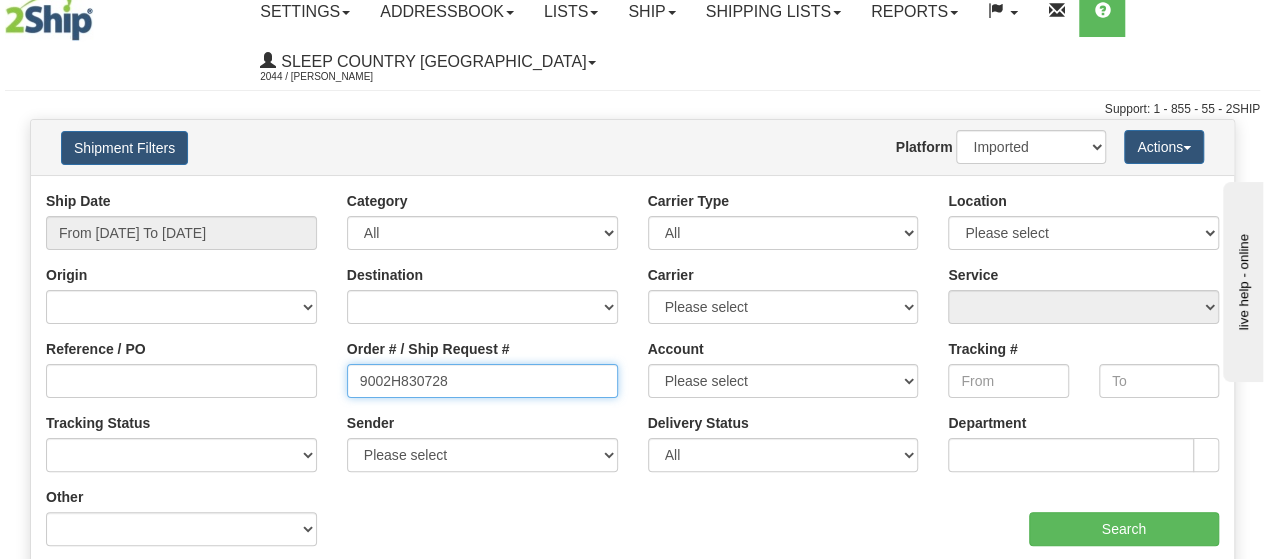 click on "9002H830728" at bounding box center [482, 381] 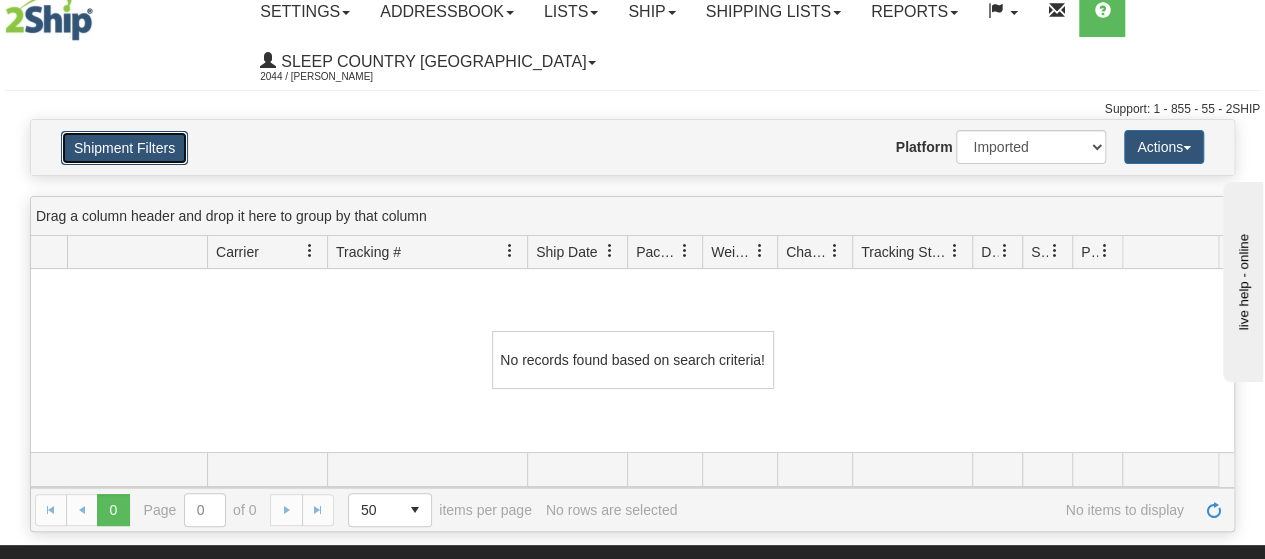 click on "Shipment Filters" at bounding box center [124, 148] 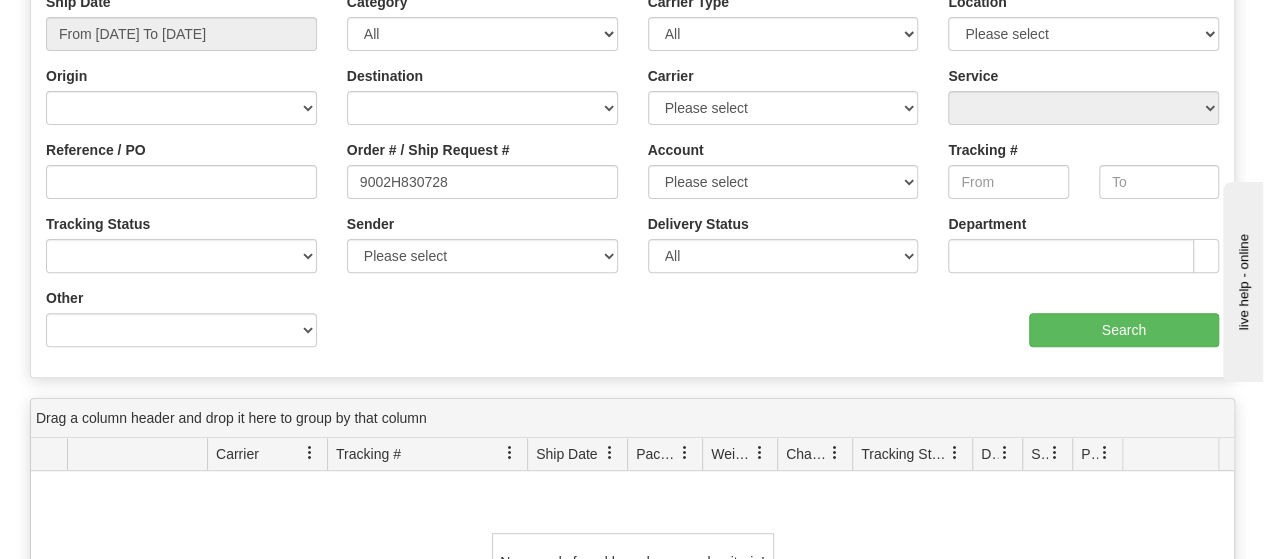 scroll, scrollTop: 214, scrollLeft: 0, axis: vertical 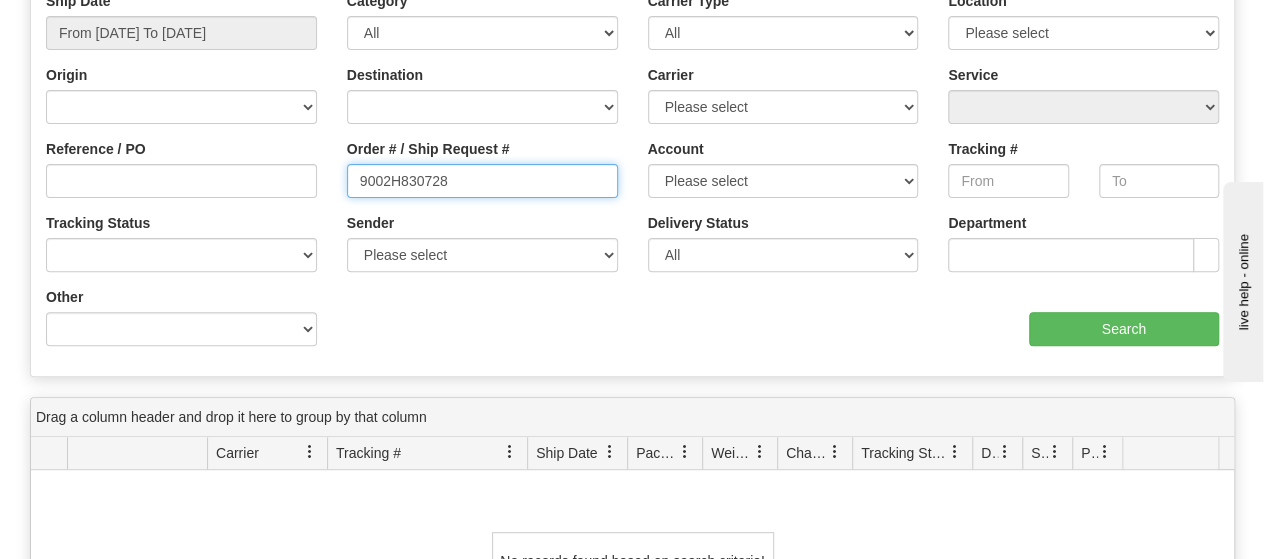 click on "9002H830728" at bounding box center (482, 181) 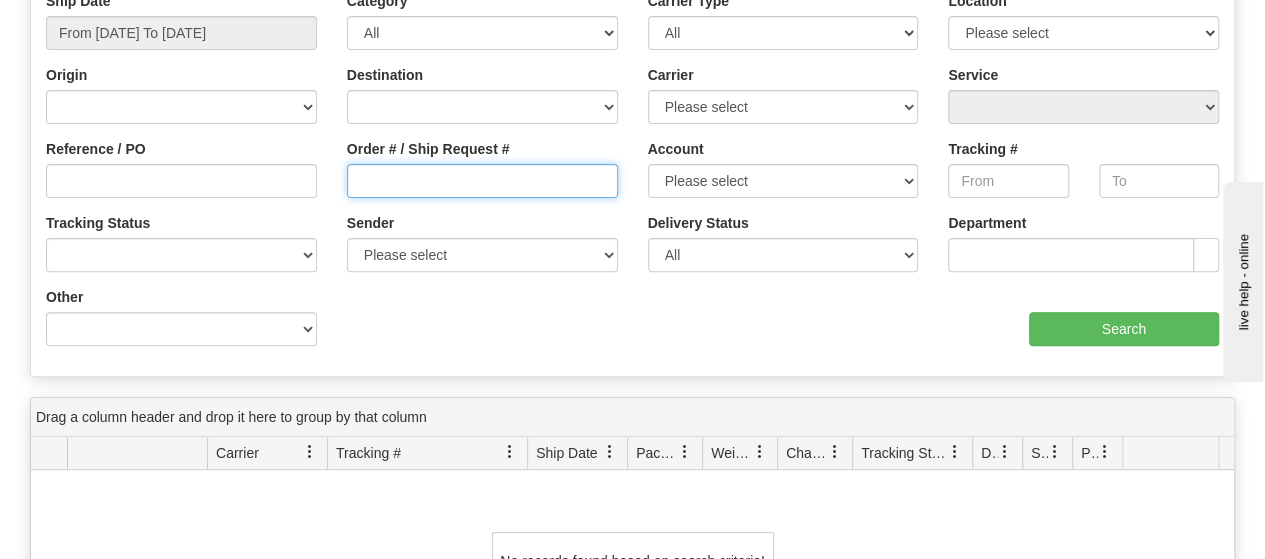 type 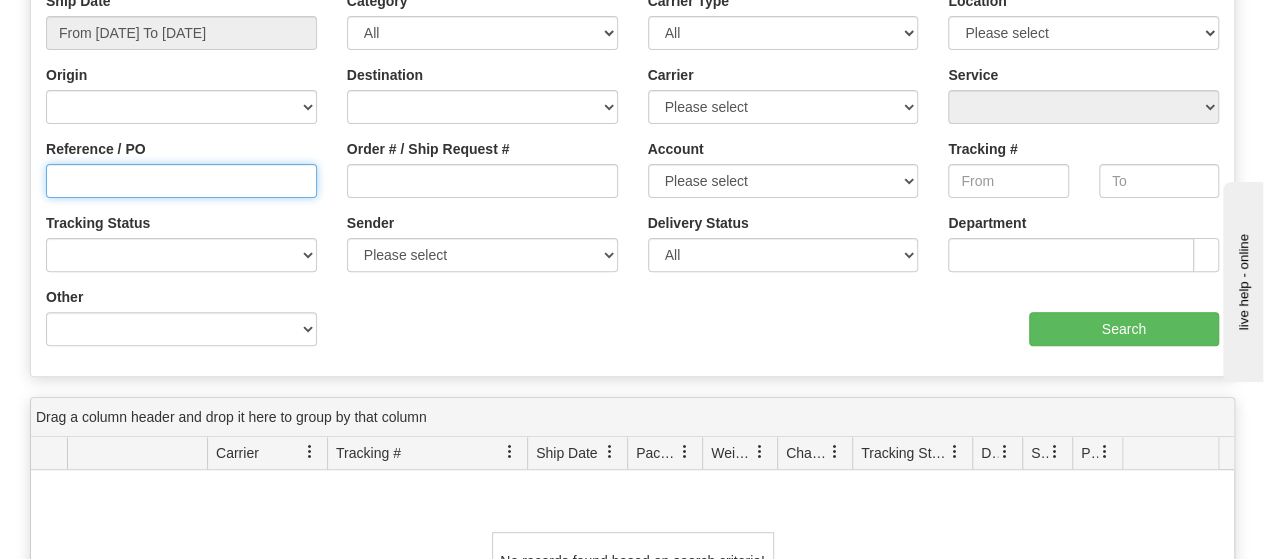 click on "Reference / PO" at bounding box center (181, 181) 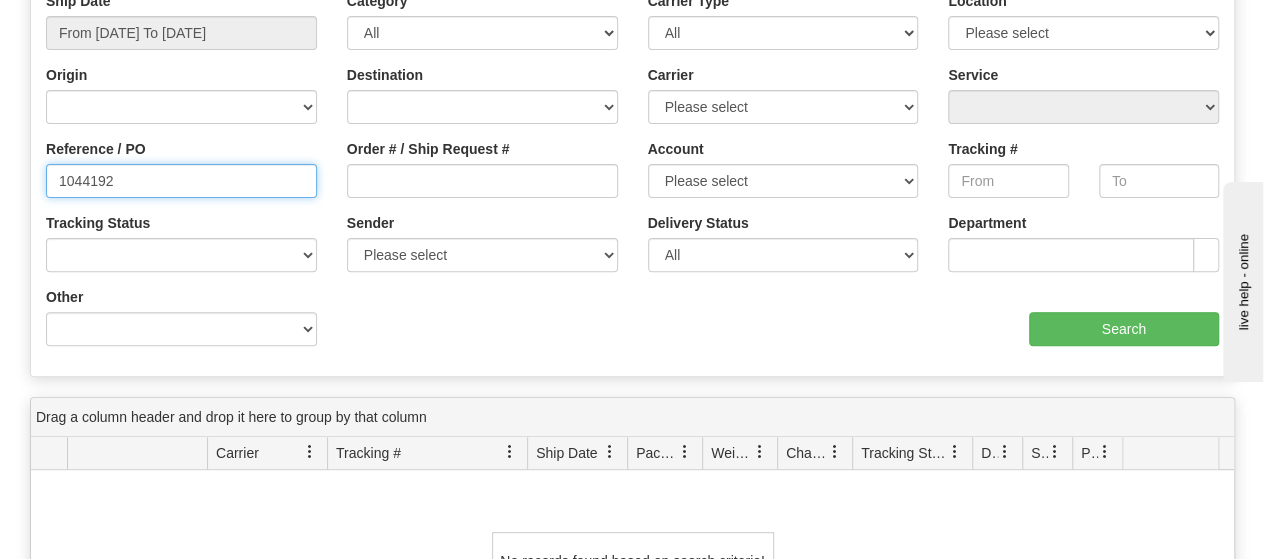 type on "1044192" 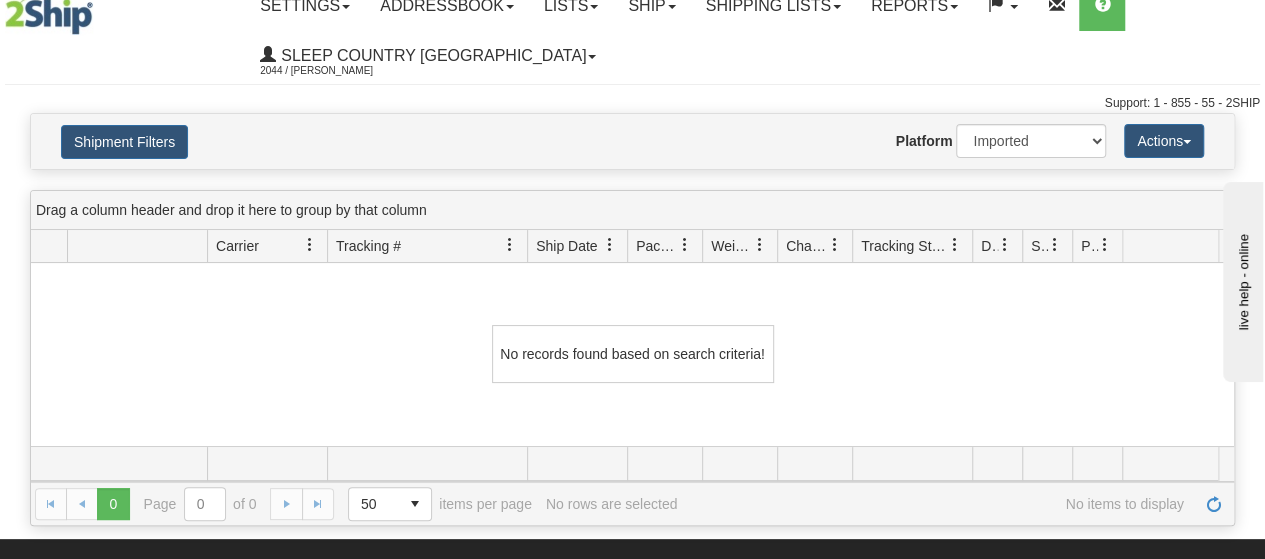 scroll, scrollTop: 0, scrollLeft: 0, axis: both 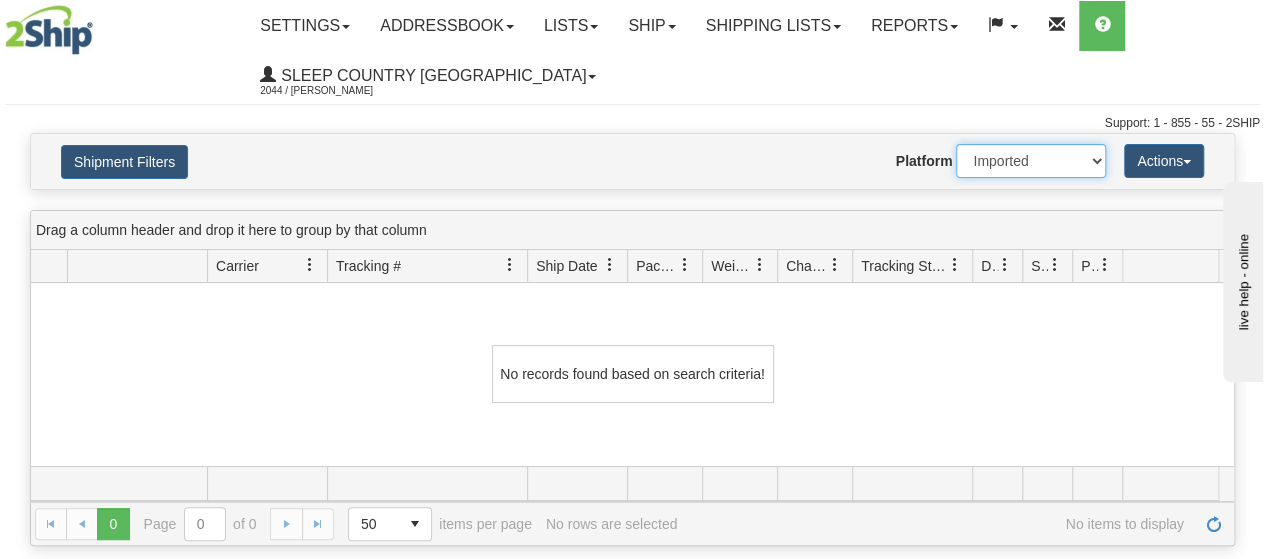 drag, startPoint x: 975, startPoint y: 163, endPoint x: 974, endPoint y: 176, distance: 13.038404 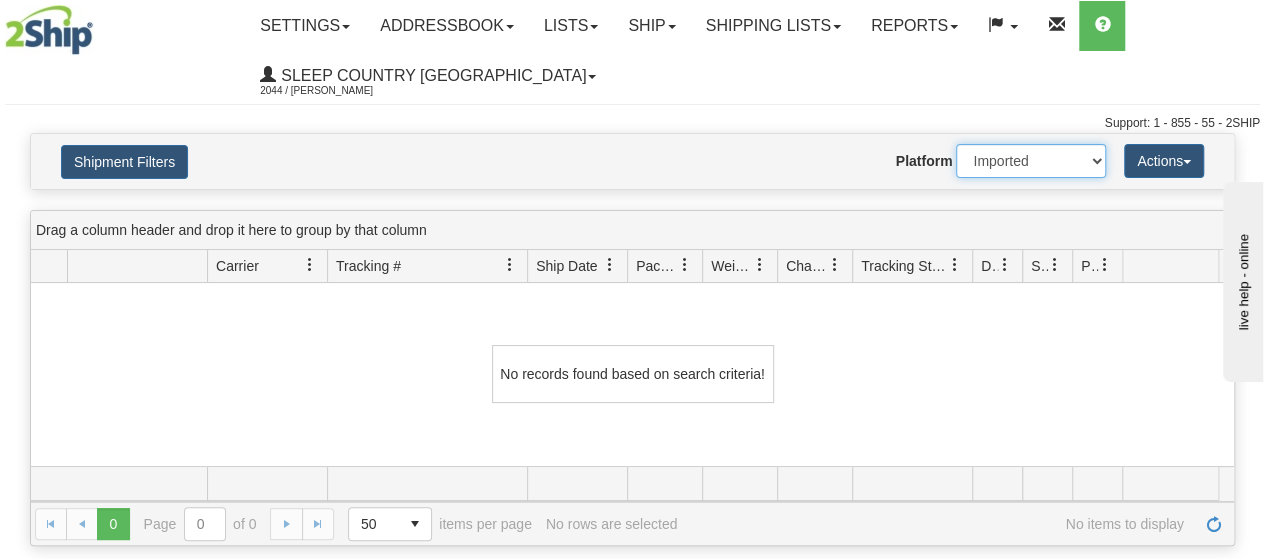 click on "2Ship
Imported" at bounding box center (1031, 161) 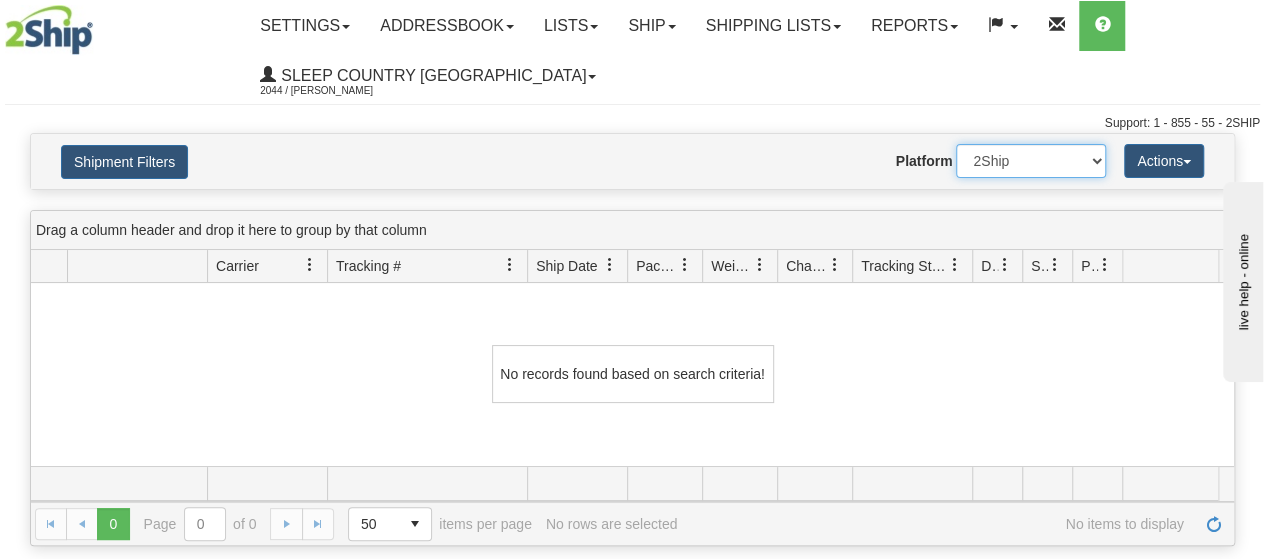 click on "2Ship
Imported" at bounding box center [1031, 161] 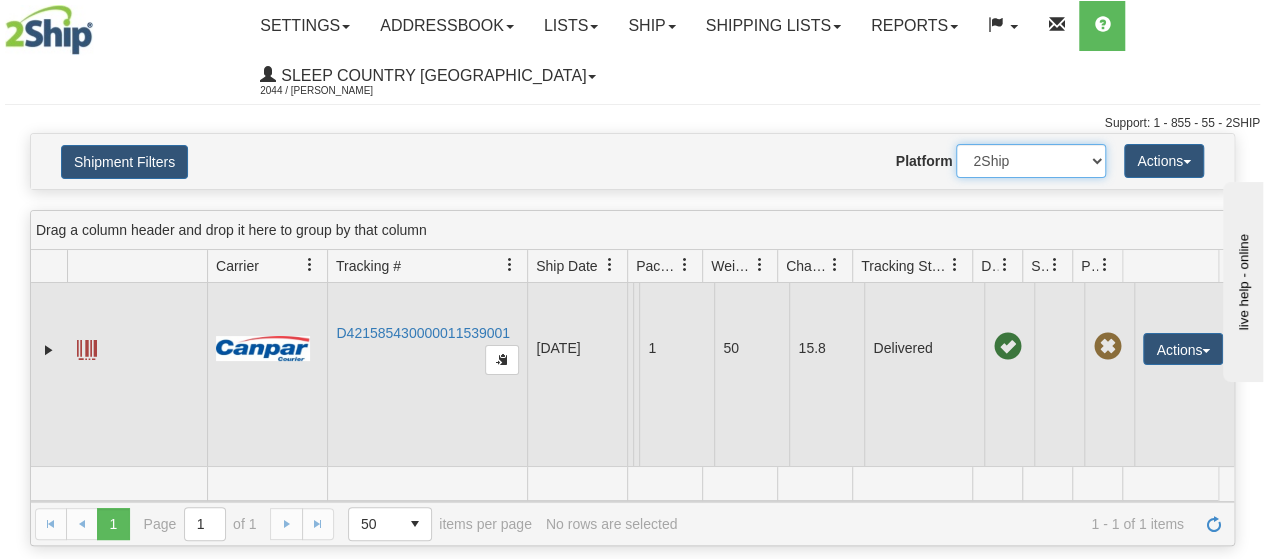 scroll, scrollTop: 0, scrollLeft: 0, axis: both 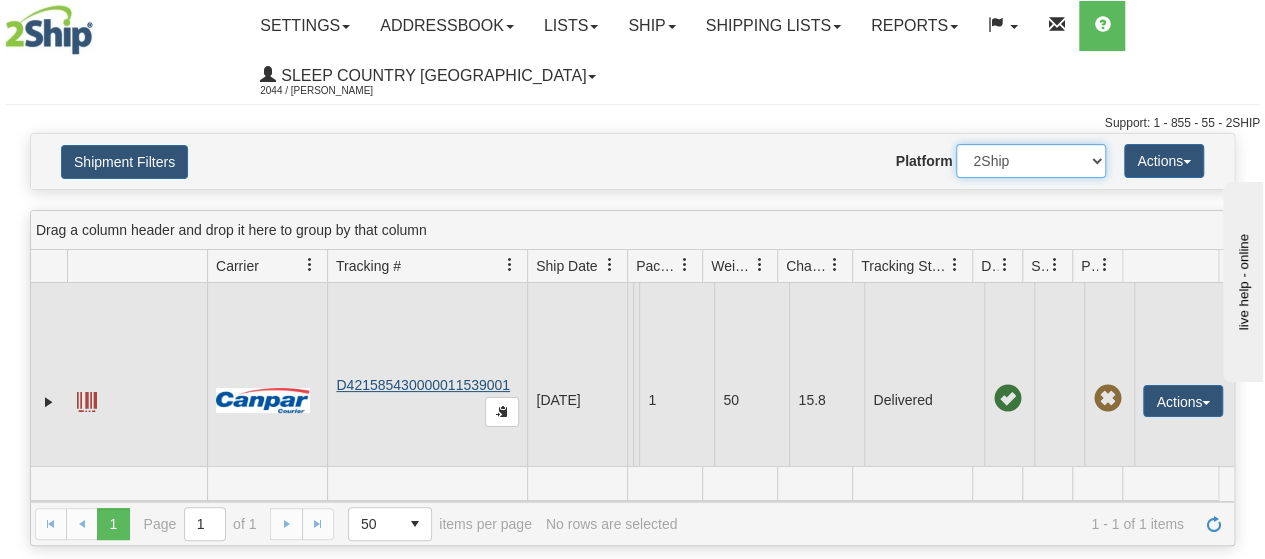 click on "D421585430000011539001" at bounding box center (427, 400) 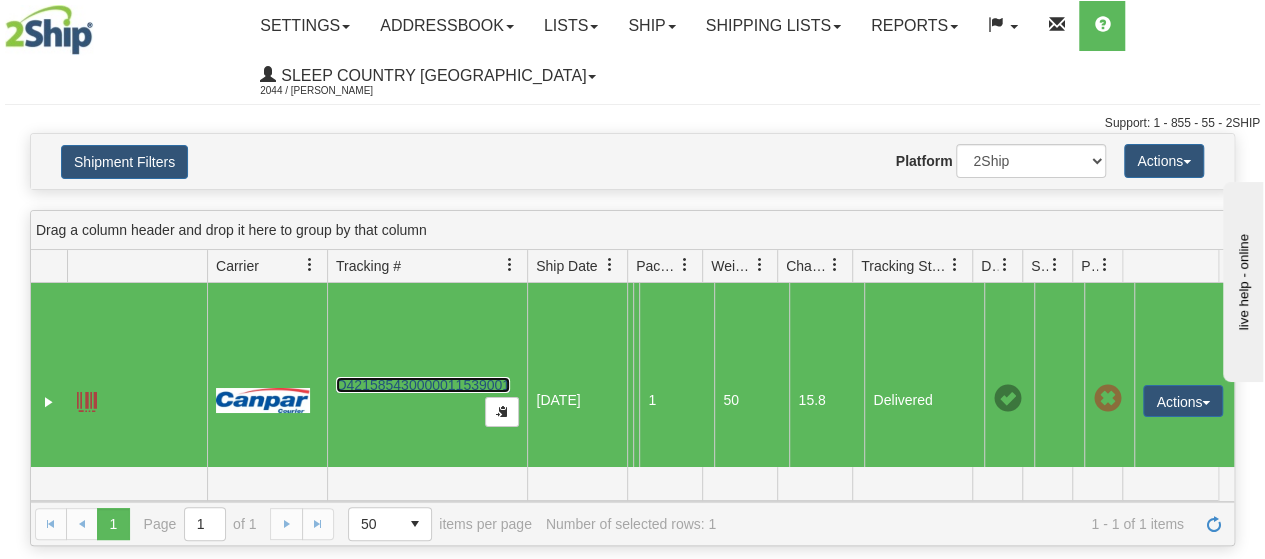 click on "D421585430000011539001" at bounding box center [423, 385] 